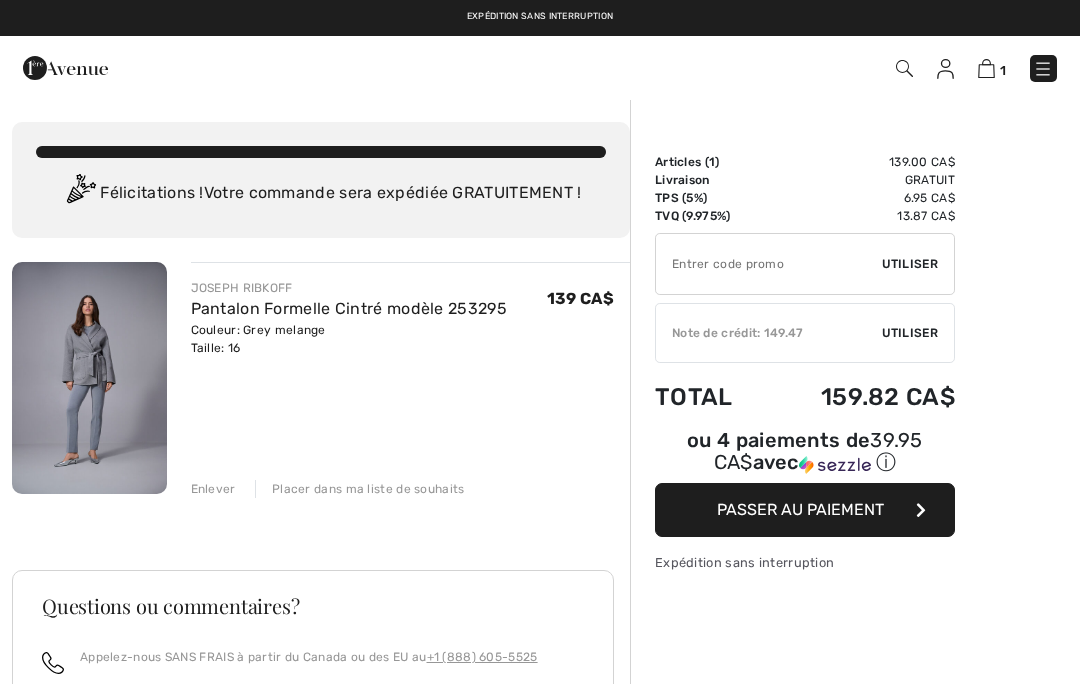 scroll, scrollTop: 0, scrollLeft: 0, axis: both 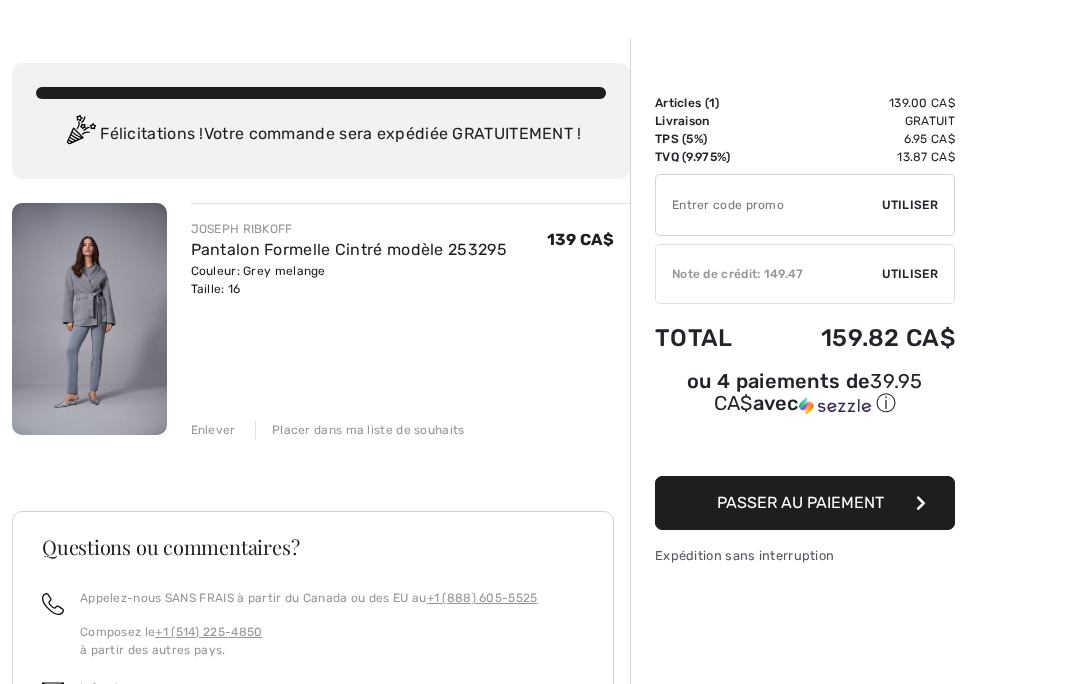 click on "Utiliser" at bounding box center (910, 274) 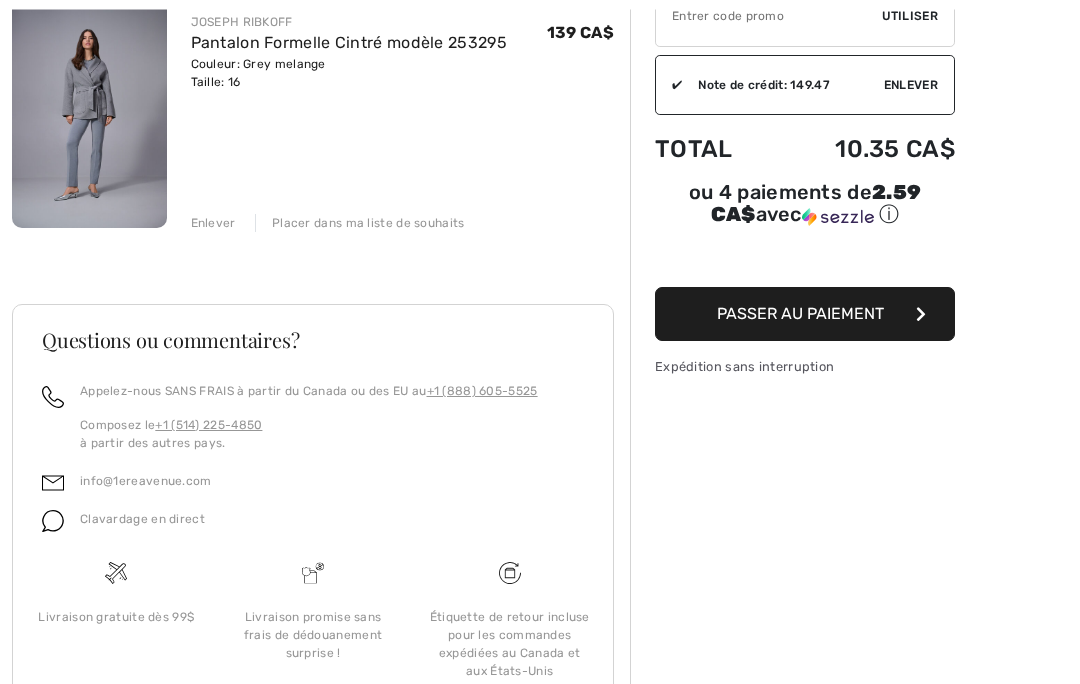 scroll, scrollTop: 275, scrollLeft: 0, axis: vertical 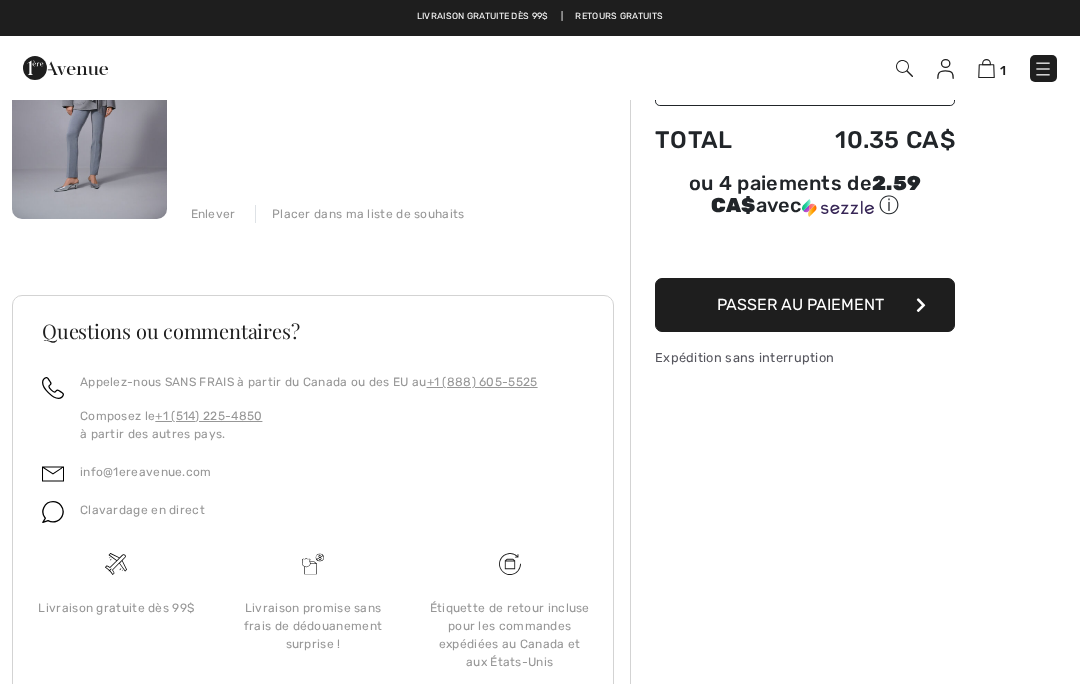click on "Passer au paiement" at bounding box center [800, 304] 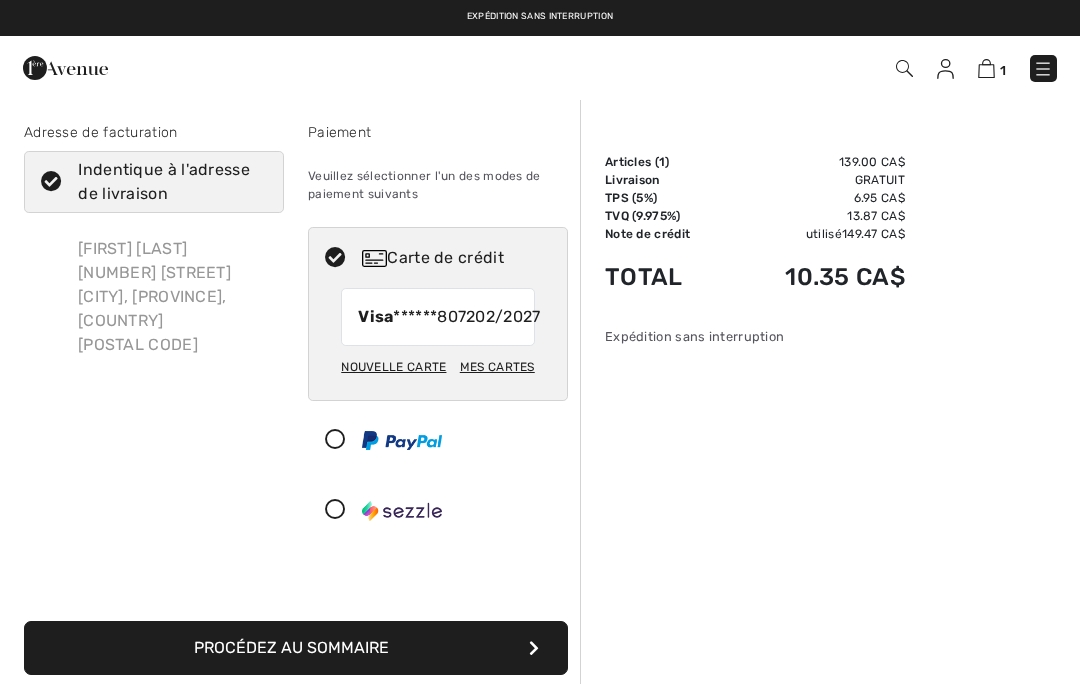 scroll, scrollTop: 0, scrollLeft: 0, axis: both 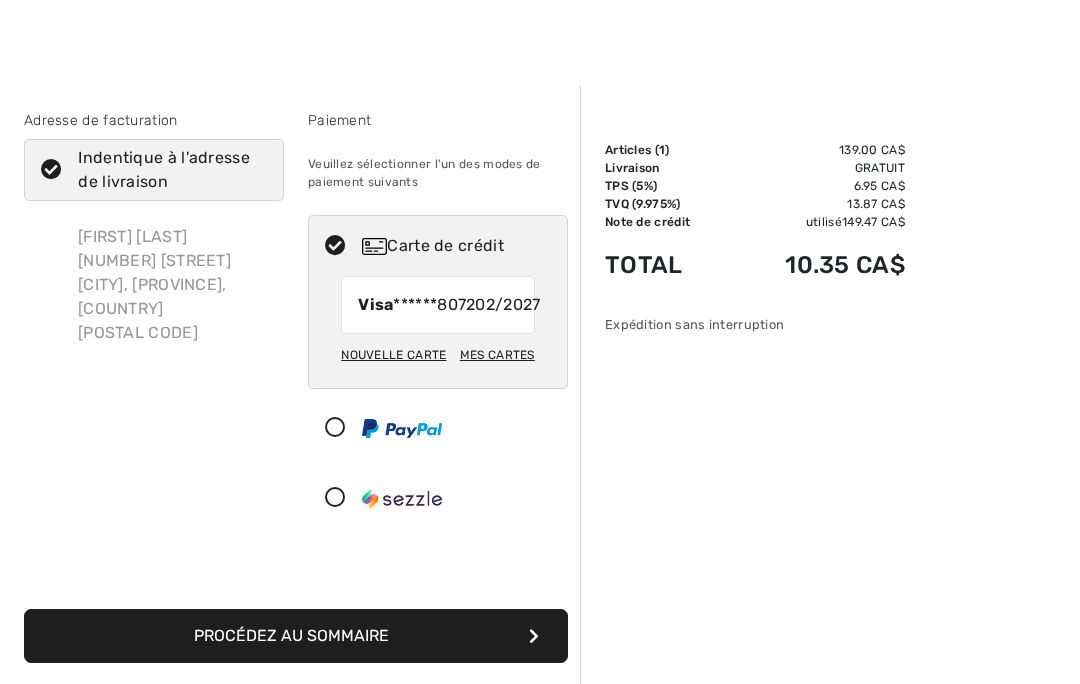 click on "Procédez au sommaire" at bounding box center (296, 636) 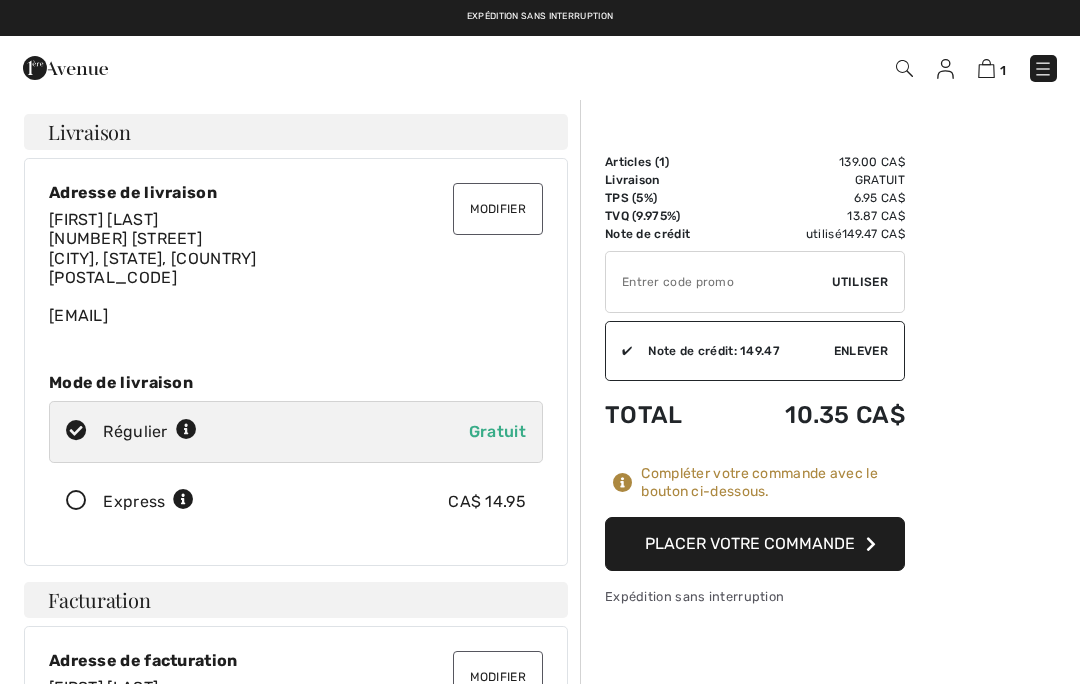 scroll, scrollTop: 0, scrollLeft: 0, axis: both 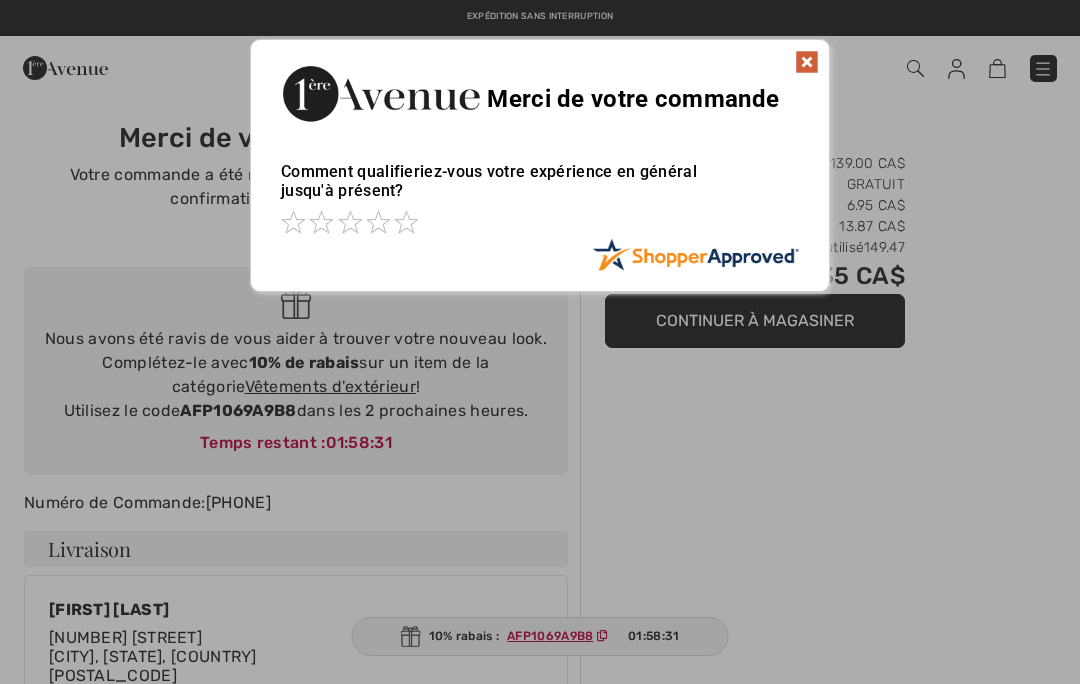 click at bounding box center (807, 62) 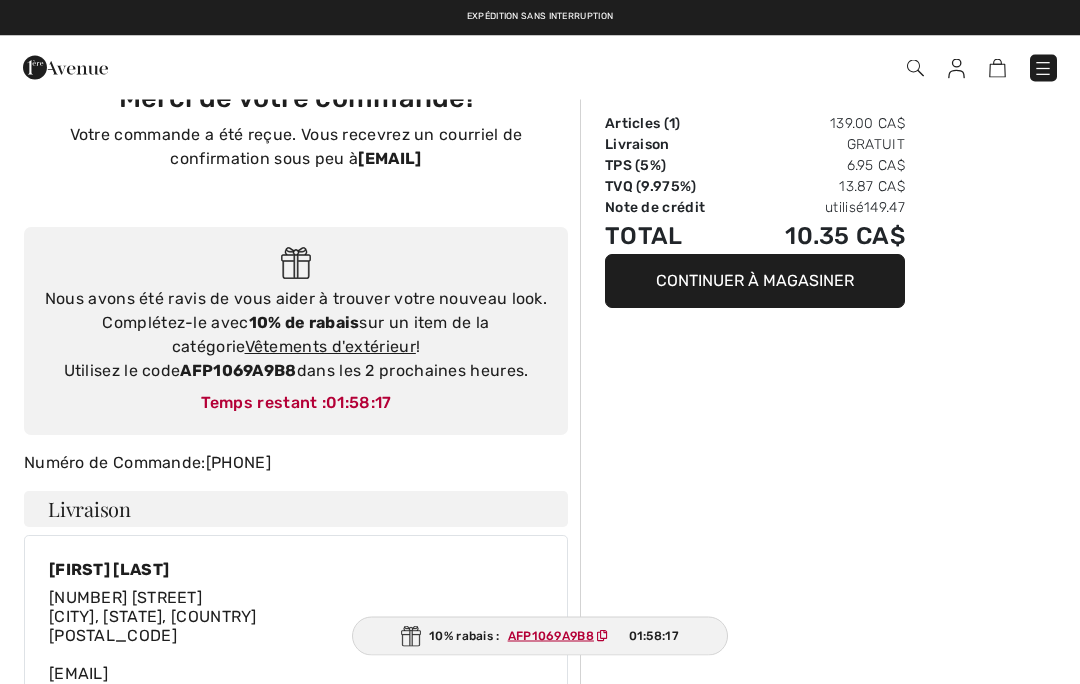 scroll, scrollTop: 0, scrollLeft: 0, axis: both 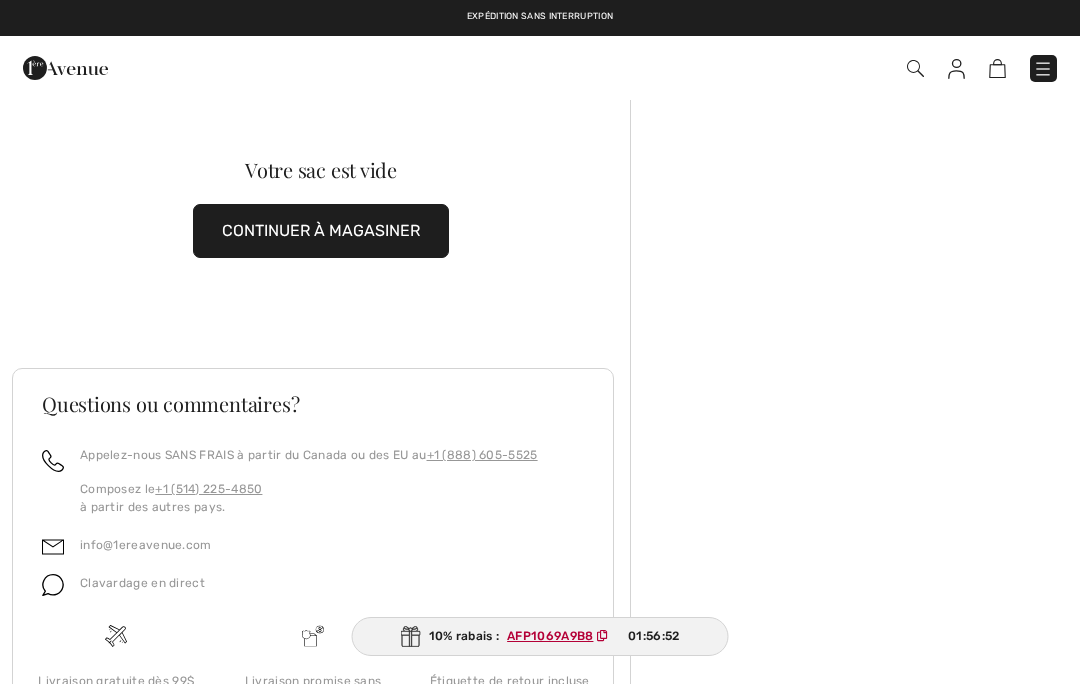 click at bounding box center (1043, 69) 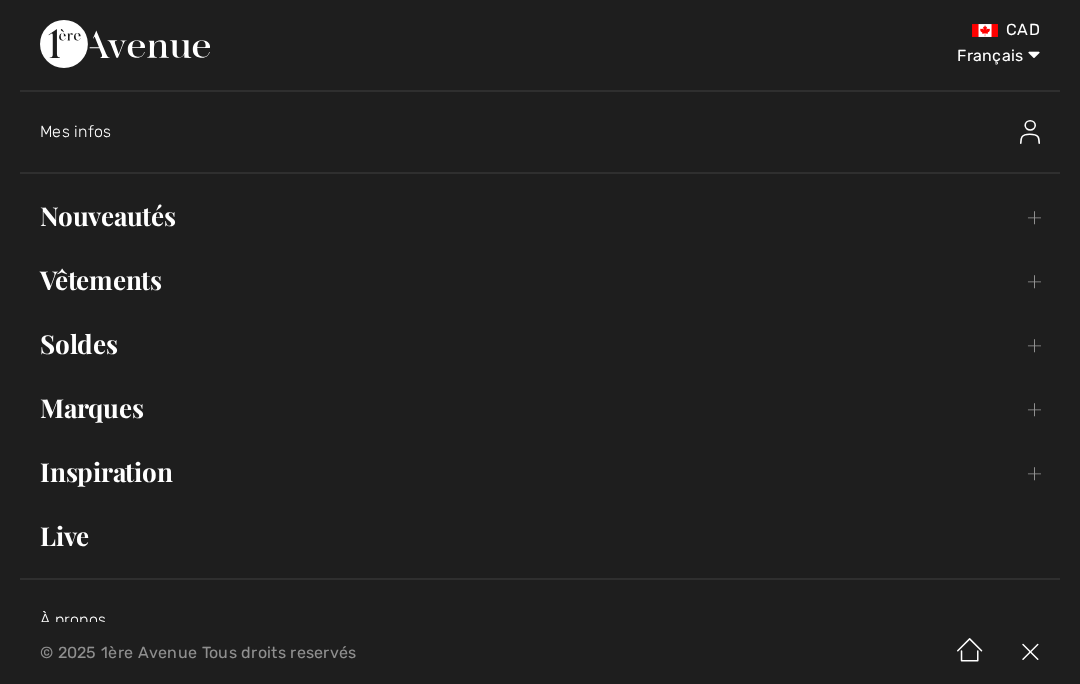 click on "Vêtements Toggle submenu" at bounding box center [540, 280] 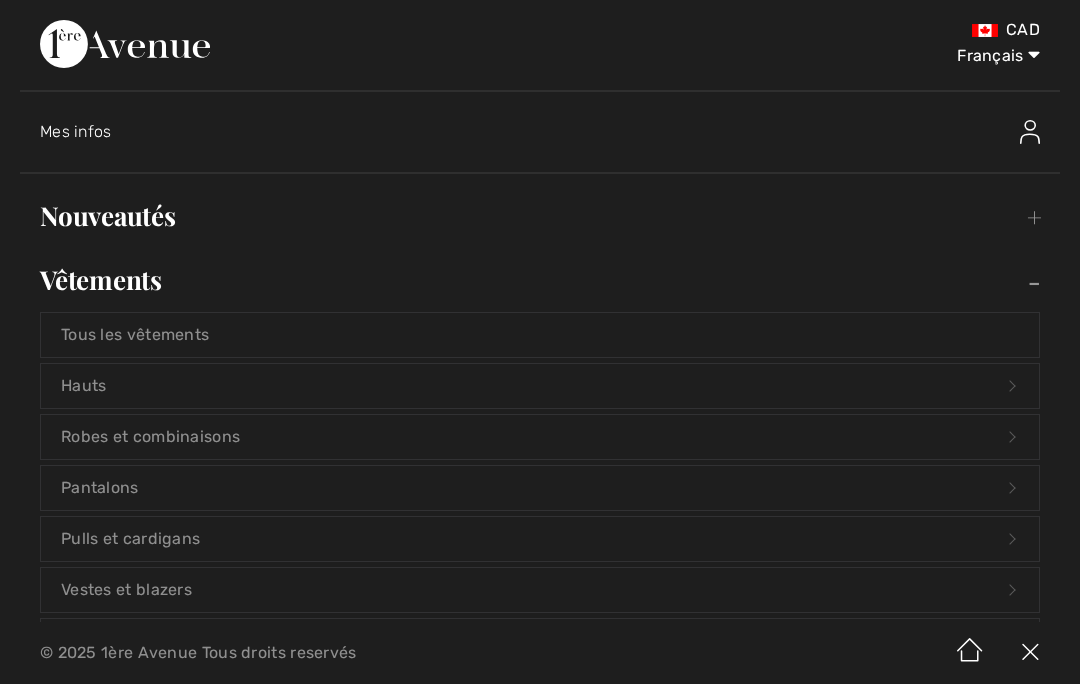 click on "Pantalons Open submenu" at bounding box center (540, 488) 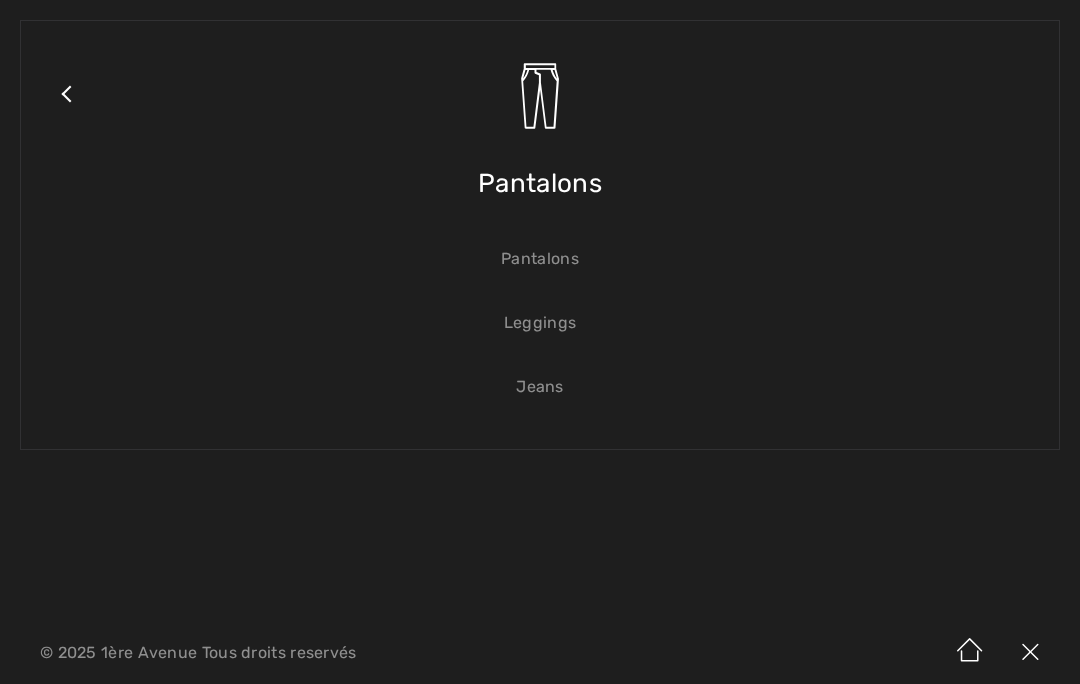click on "Pantalons" at bounding box center (540, 259) 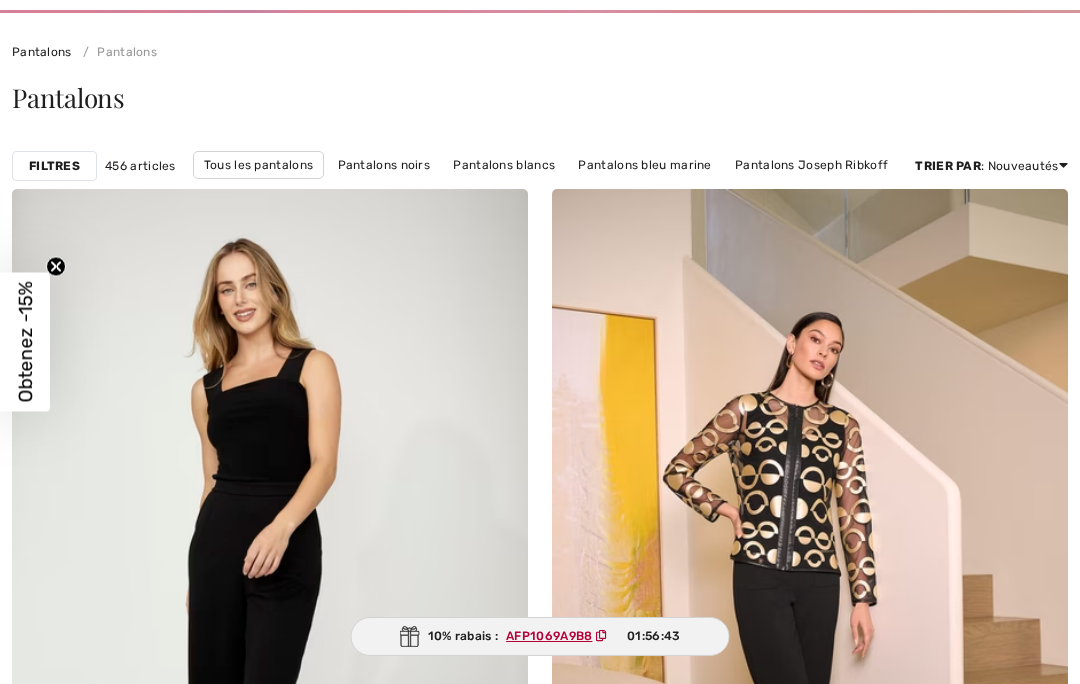 checkbox on "true" 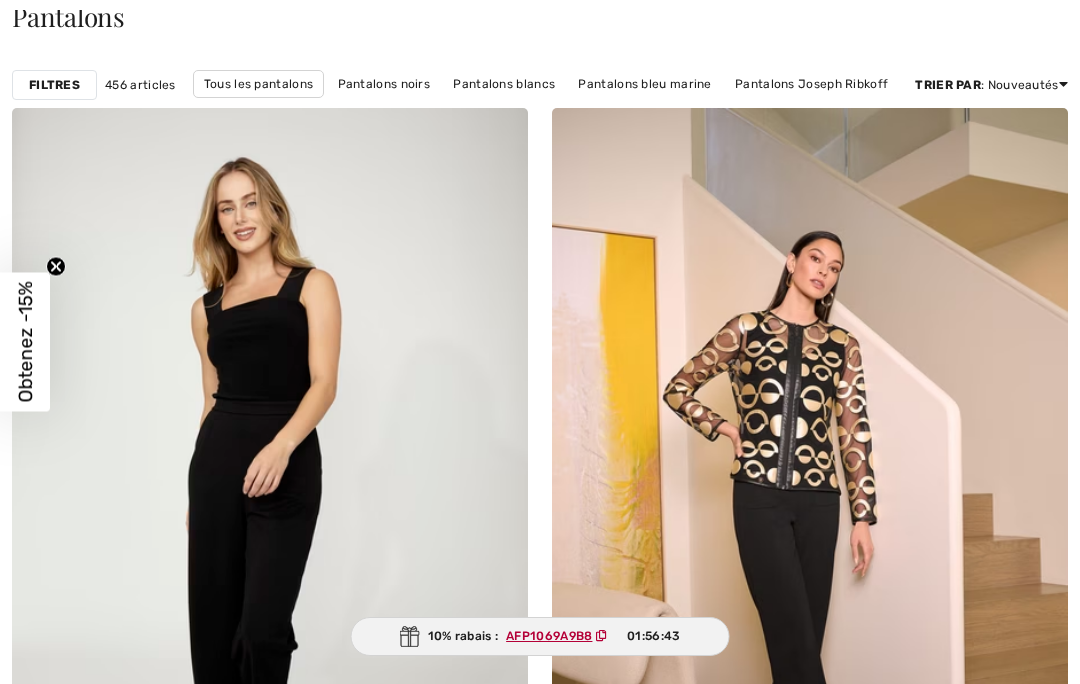 scroll, scrollTop: 0, scrollLeft: 0, axis: both 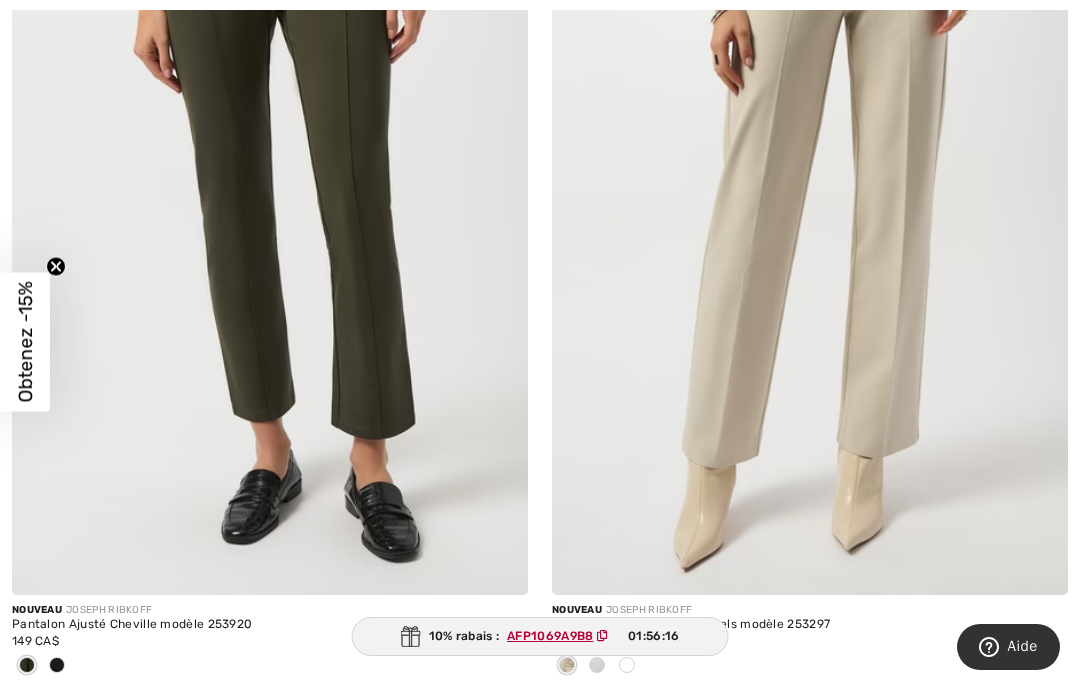click at bounding box center (627, 665) 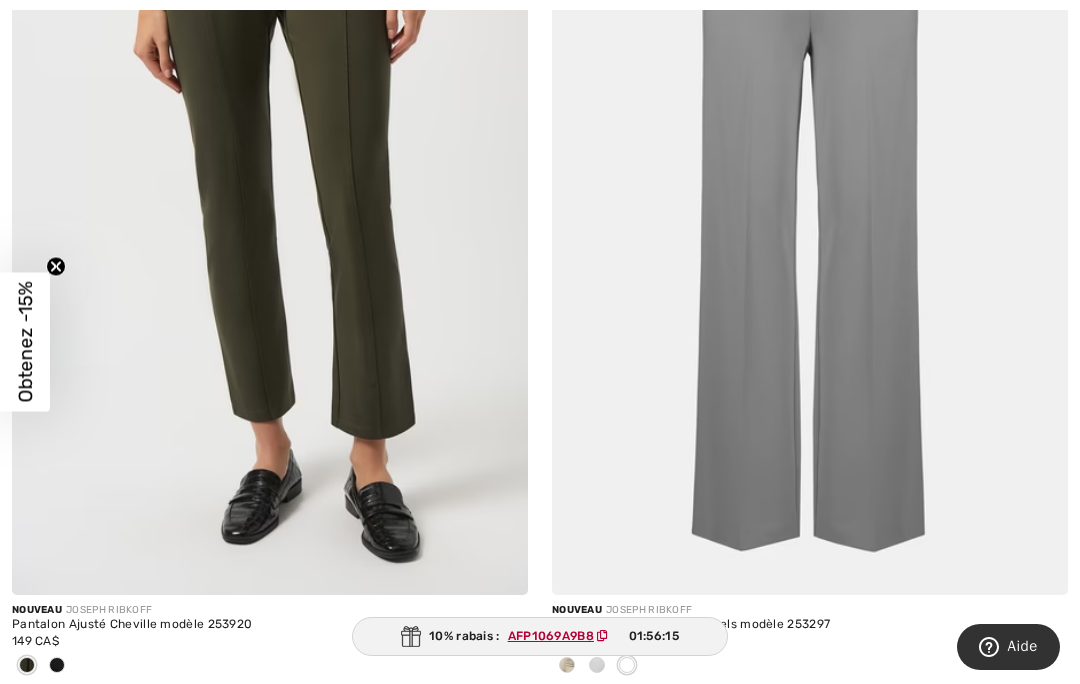 click at bounding box center (627, 665) 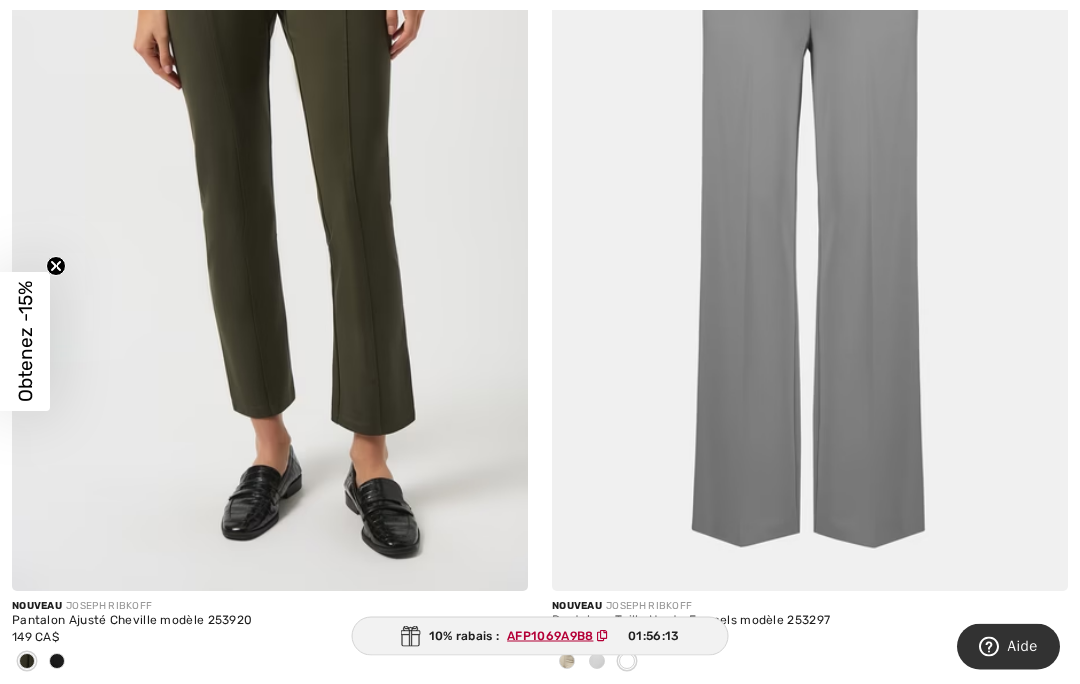 scroll, scrollTop: 6829, scrollLeft: 0, axis: vertical 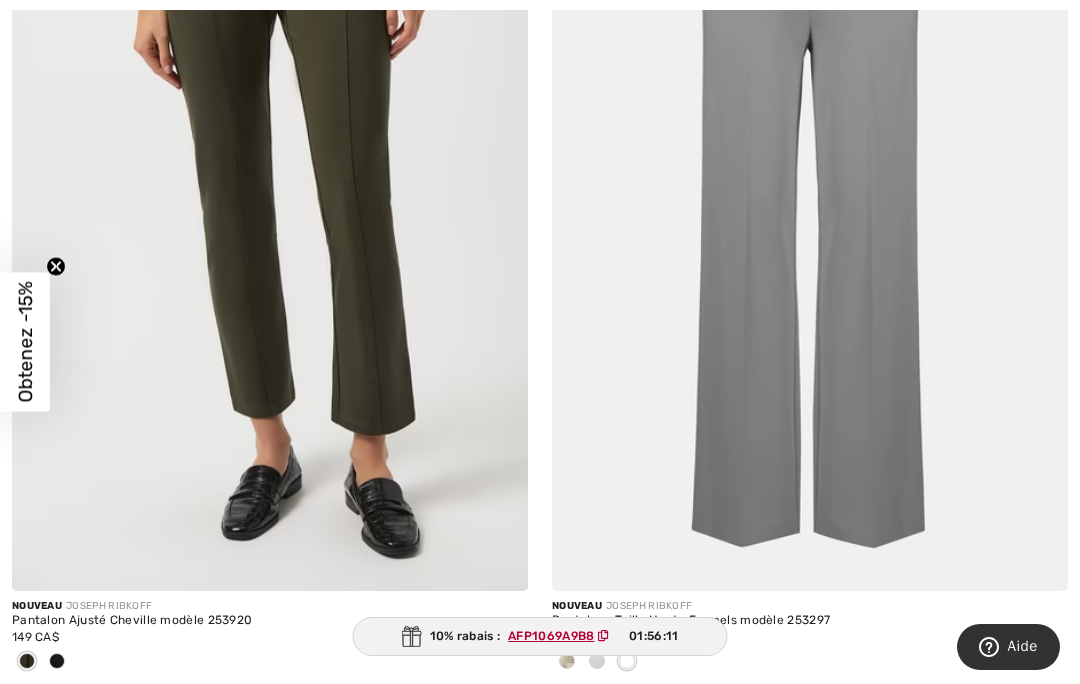 click at bounding box center [810, 204] 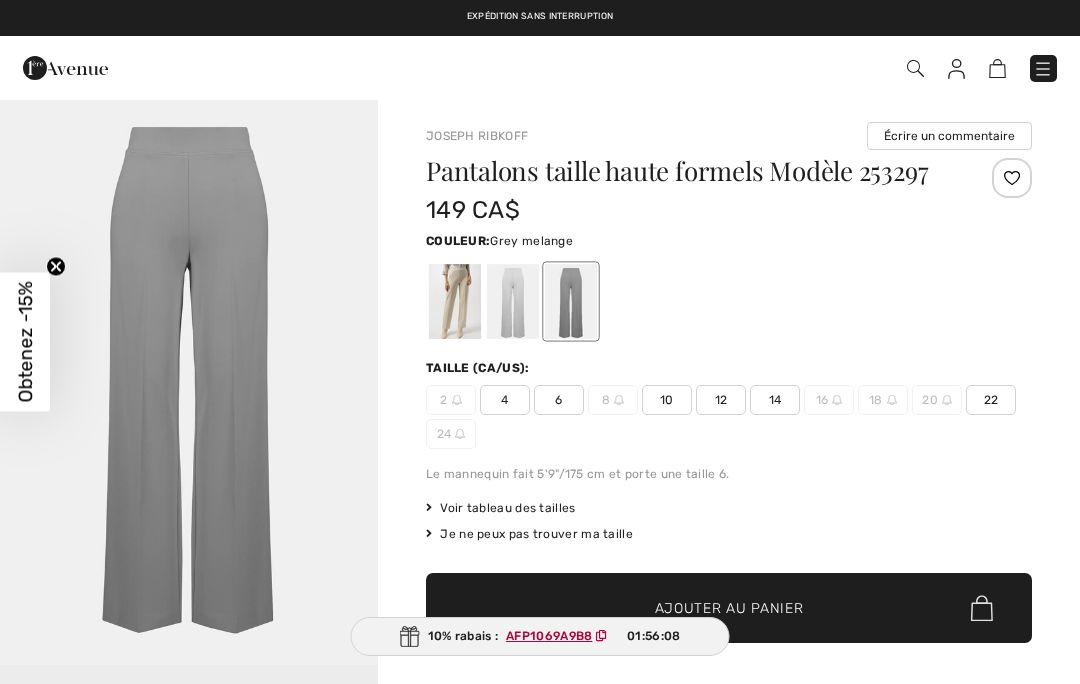 scroll, scrollTop: 77, scrollLeft: 0, axis: vertical 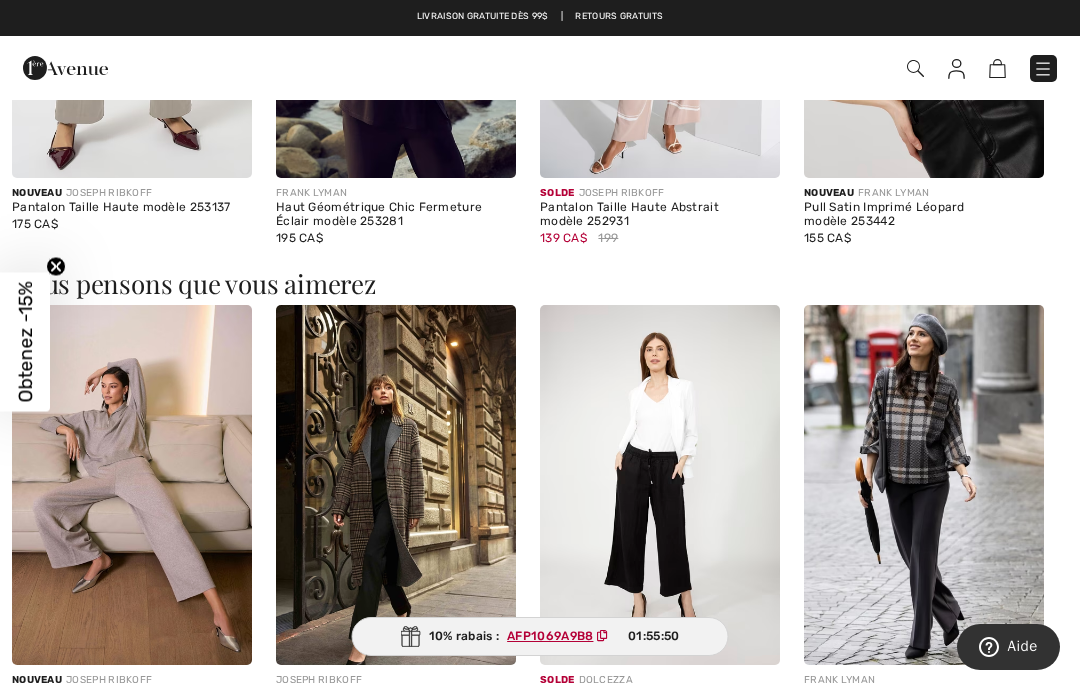 click at bounding box center [924, 485] 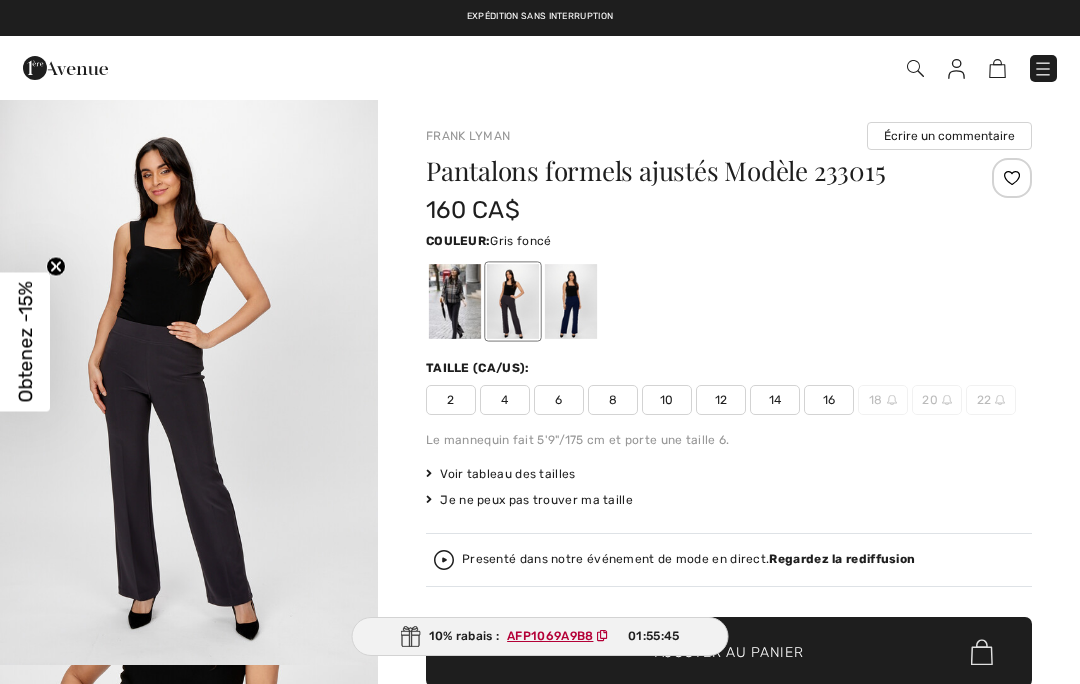 checkbox on "true" 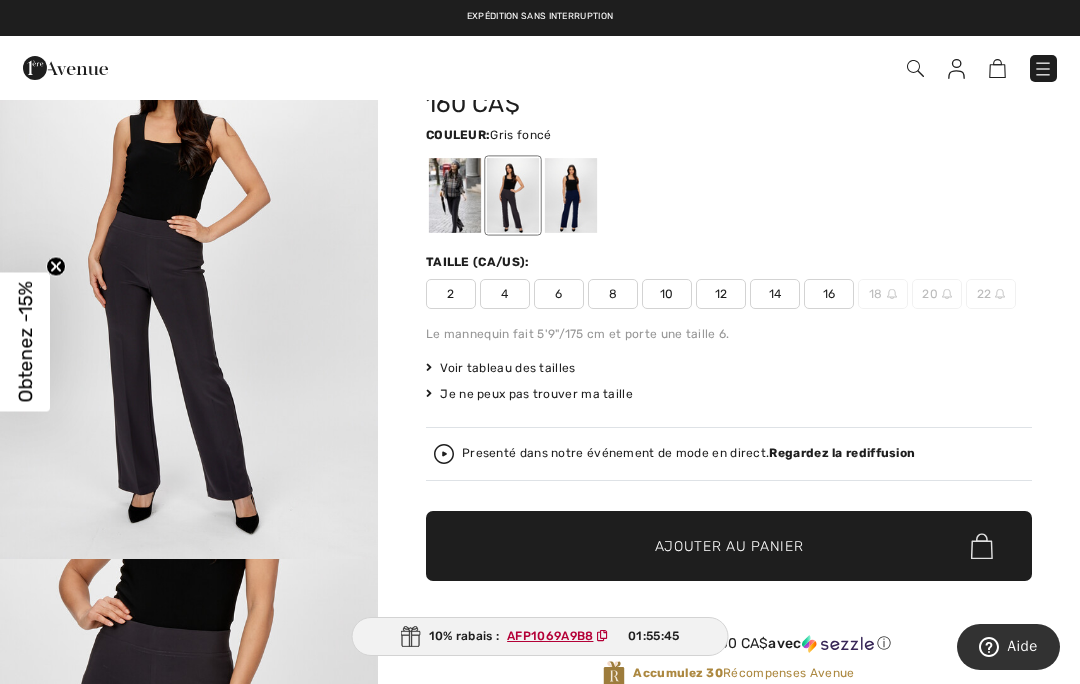 scroll, scrollTop: 0, scrollLeft: 0, axis: both 